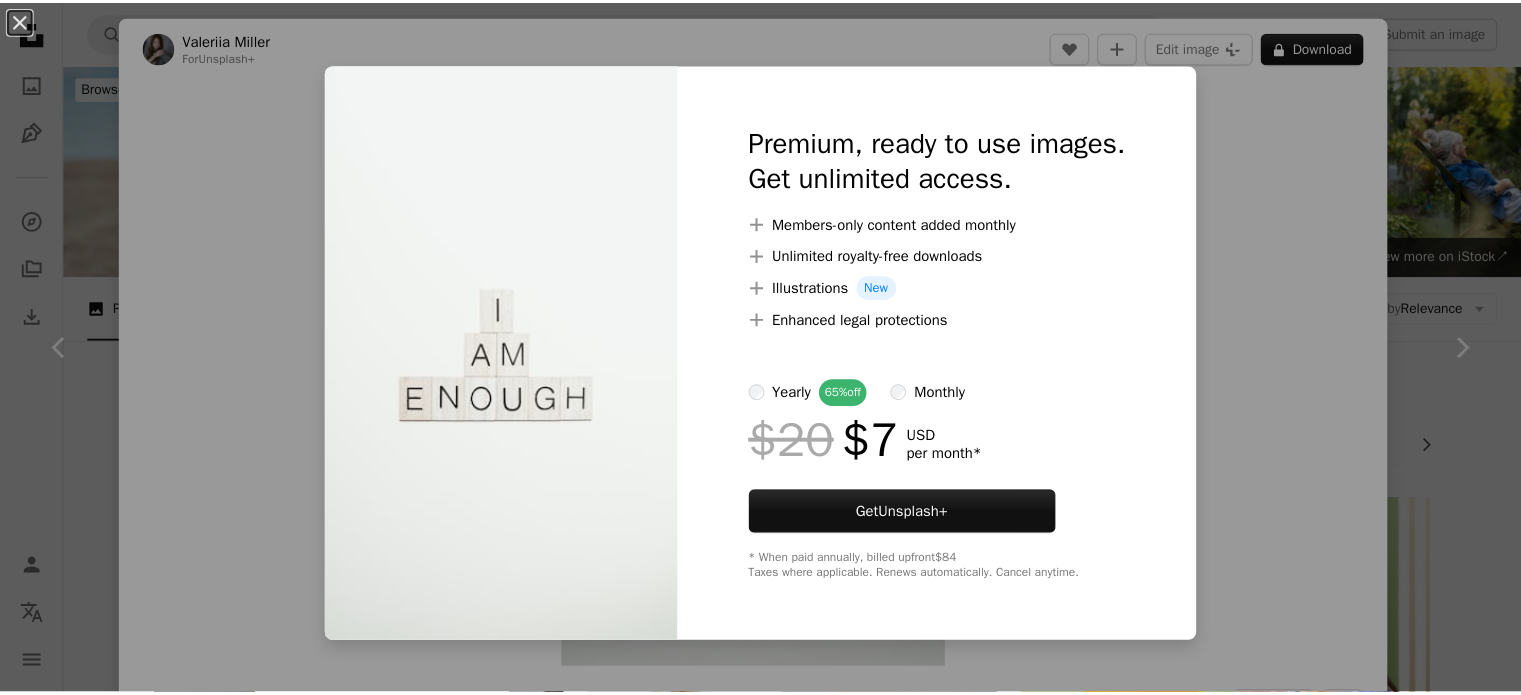 scroll, scrollTop: 4356, scrollLeft: 0, axis: vertical 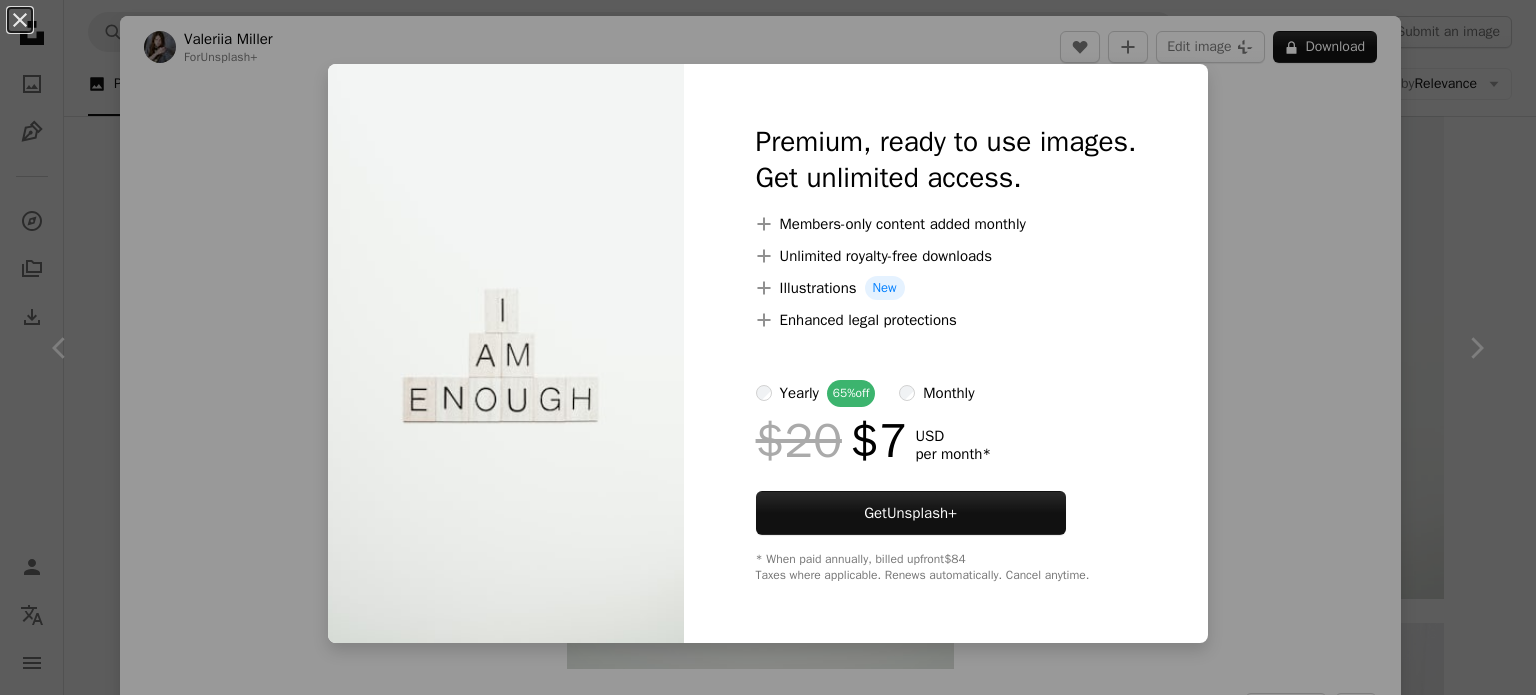 click on "An X shape Premium, ready to use images. Get unlimited access. A plus sign Members-only content added monthly A plus sign Unlimited royalty-free downloads A plus sign Illustrations  New A plus sign Enhanced legal protections yearly 65%  off monthly $20   $7 USD per month * Get  Unsplash+ * When paid annually, billed upfront  $84 Taxes where applicable. Renews automatically. Cancel anytime." at bounding box center (768, 347) 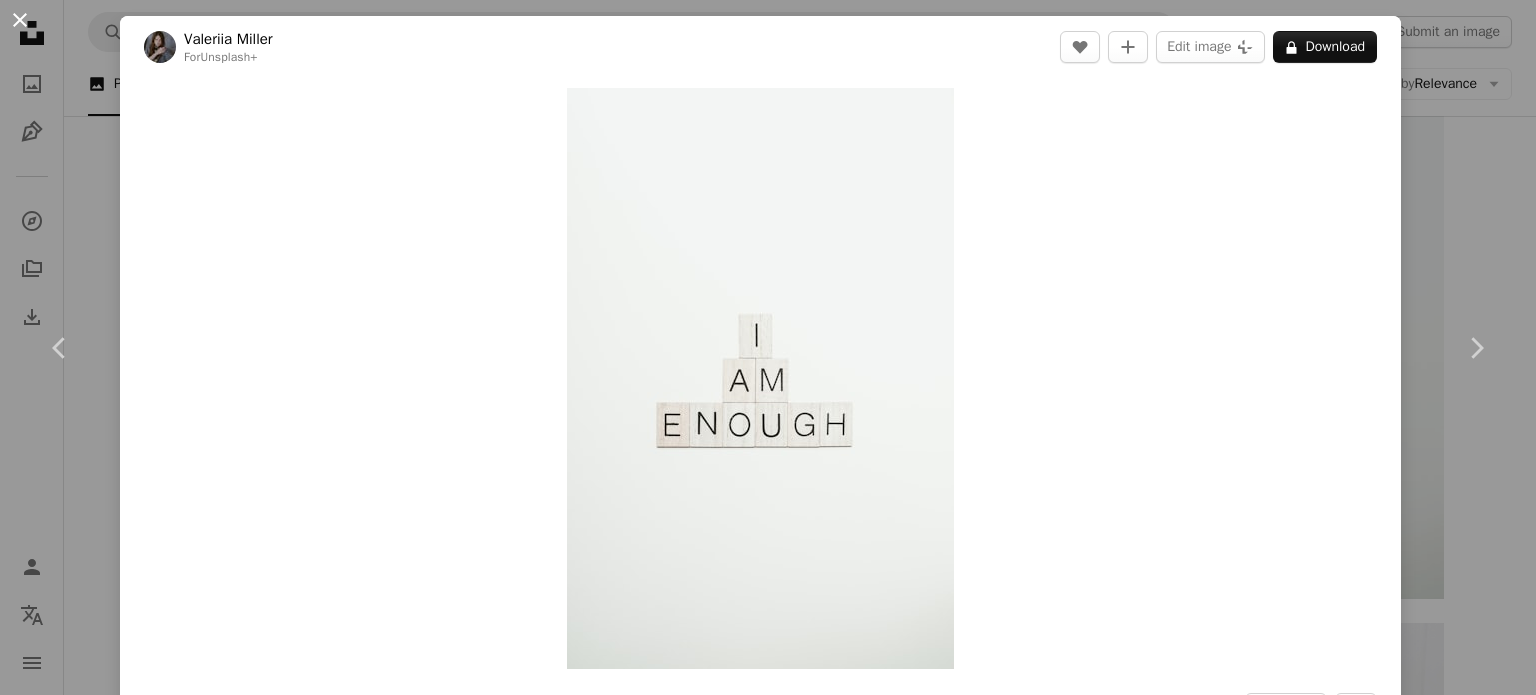 click on "An X shape" at bounding box center [20, 20] 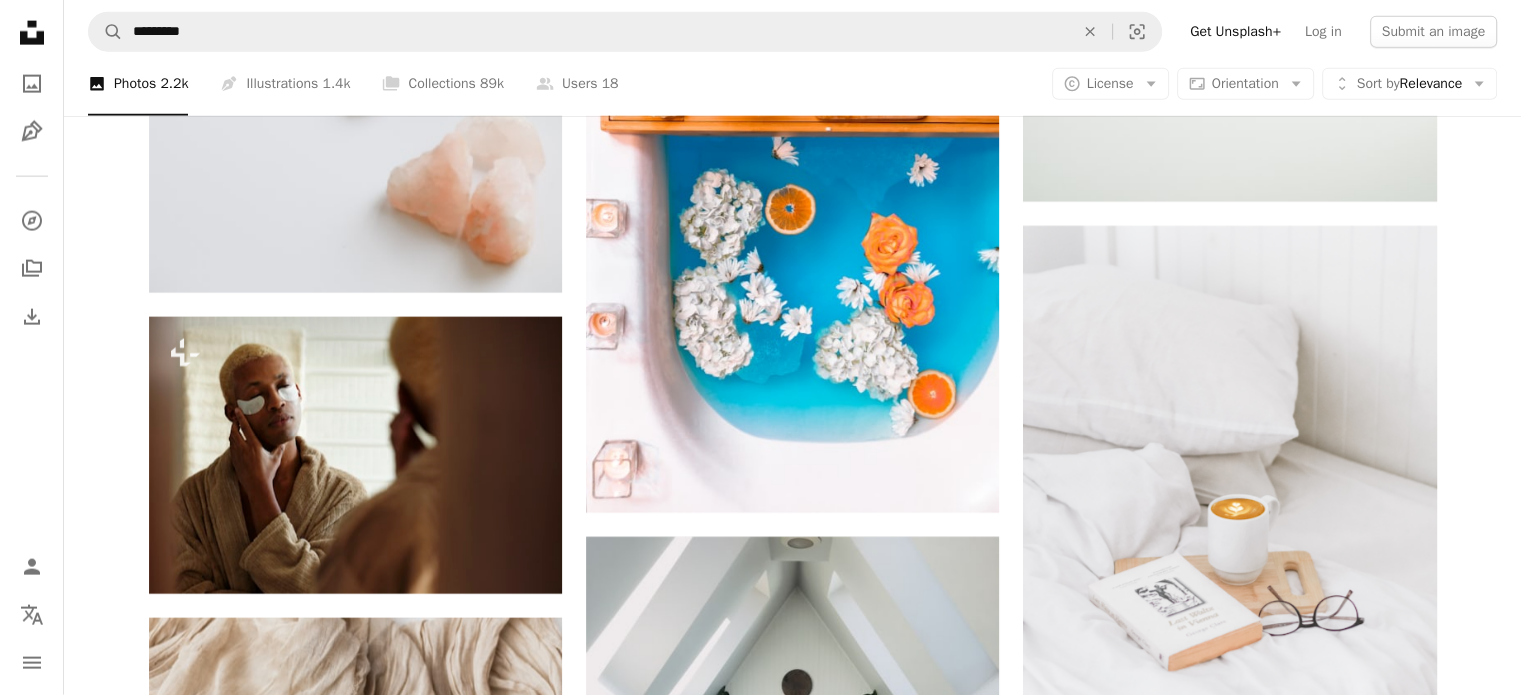 scroll, scrollTop: 4992, scrollLeft: 0, axis: vertical 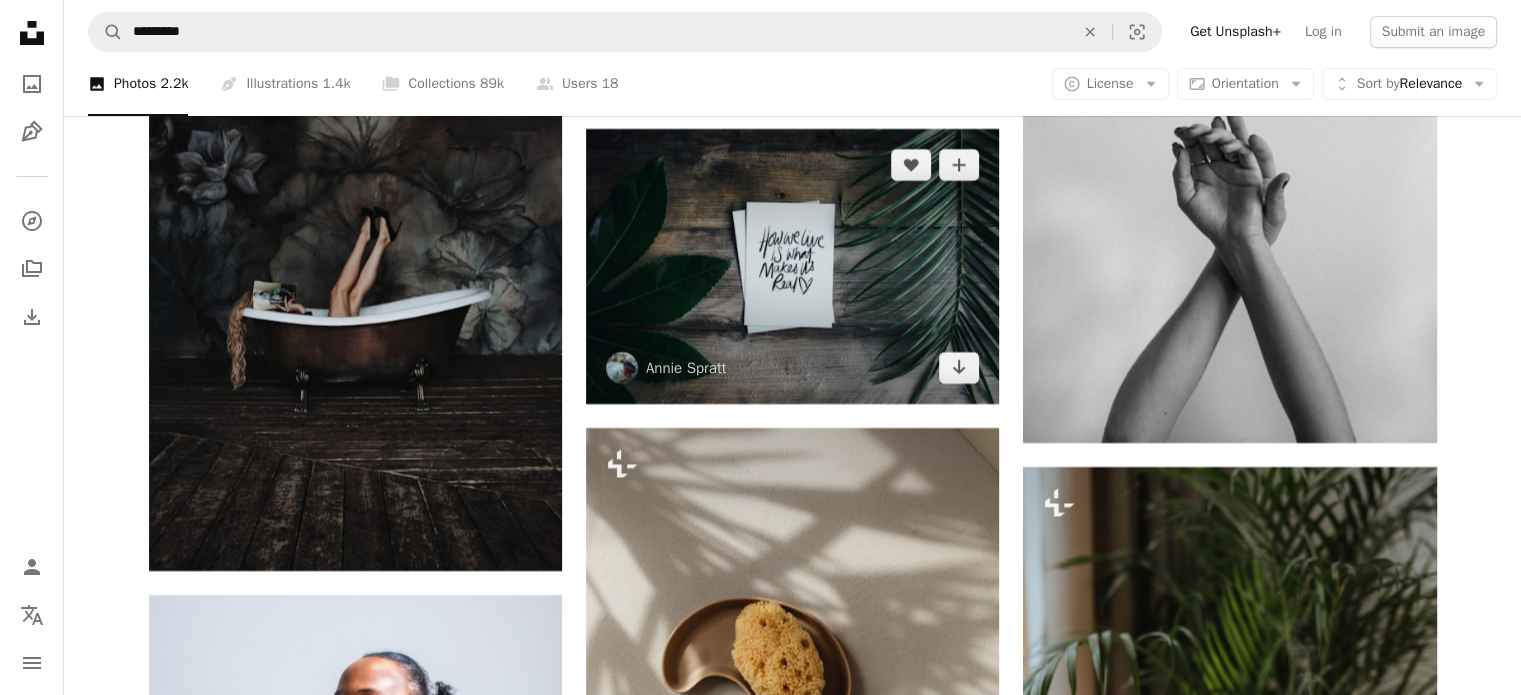 click at bounding box center [792, 266] 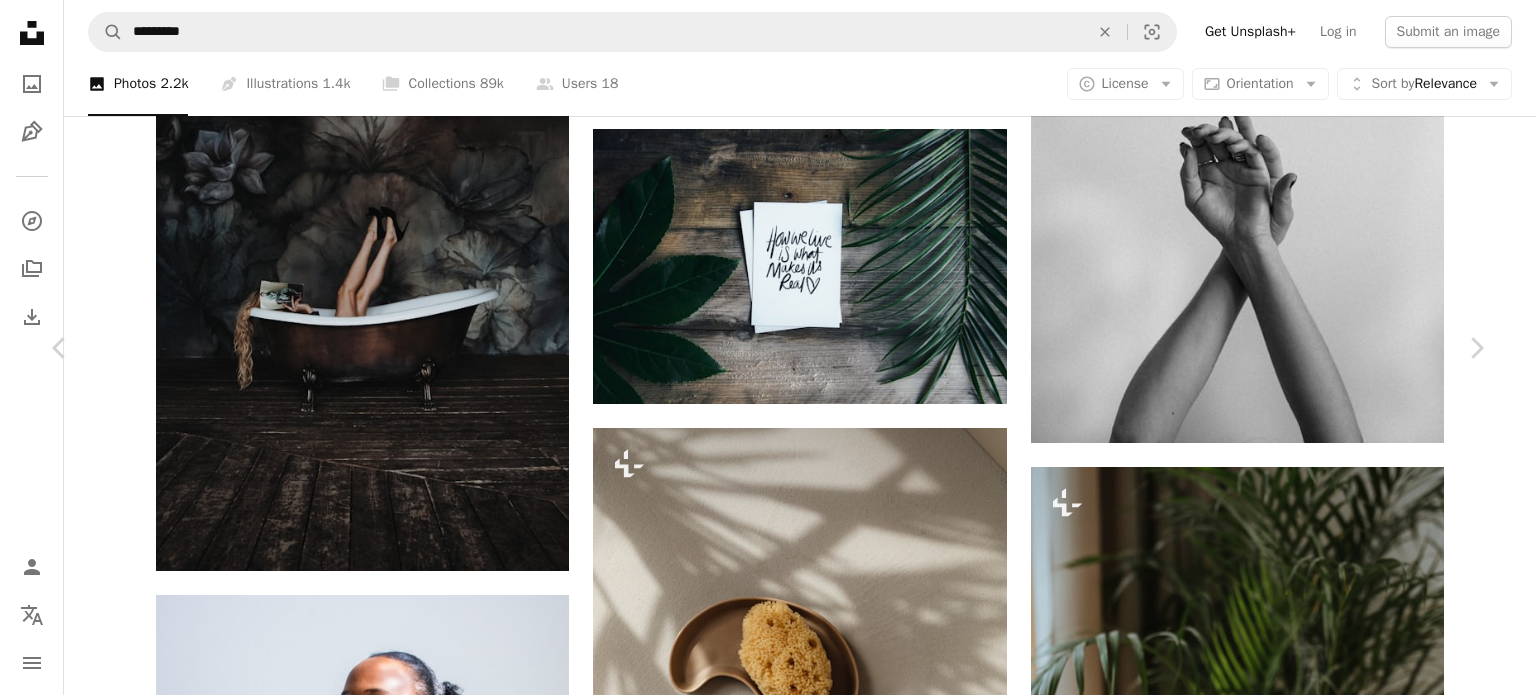 click 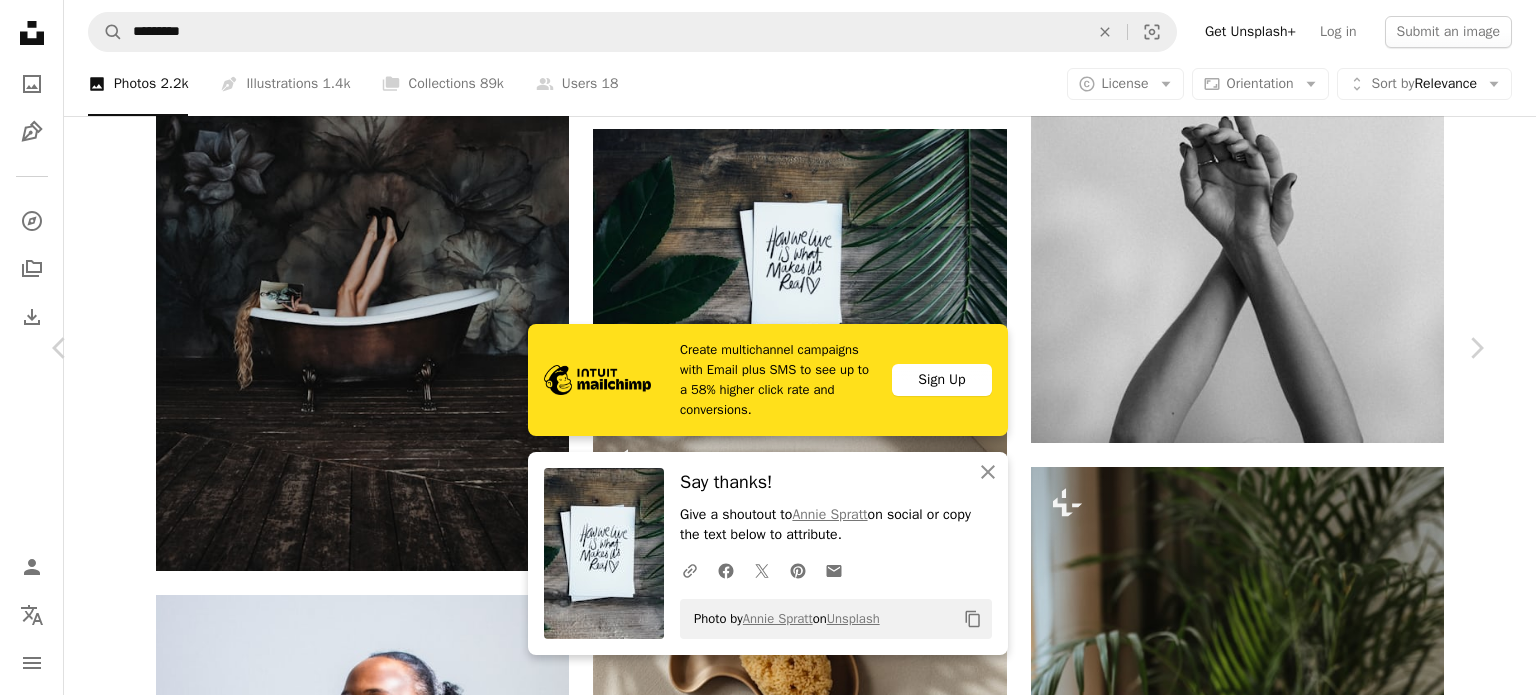 drag, startPoint x: 16, startPoint y: 16, endPoint x: 192, endPoint y: 62, distance: 181.91206 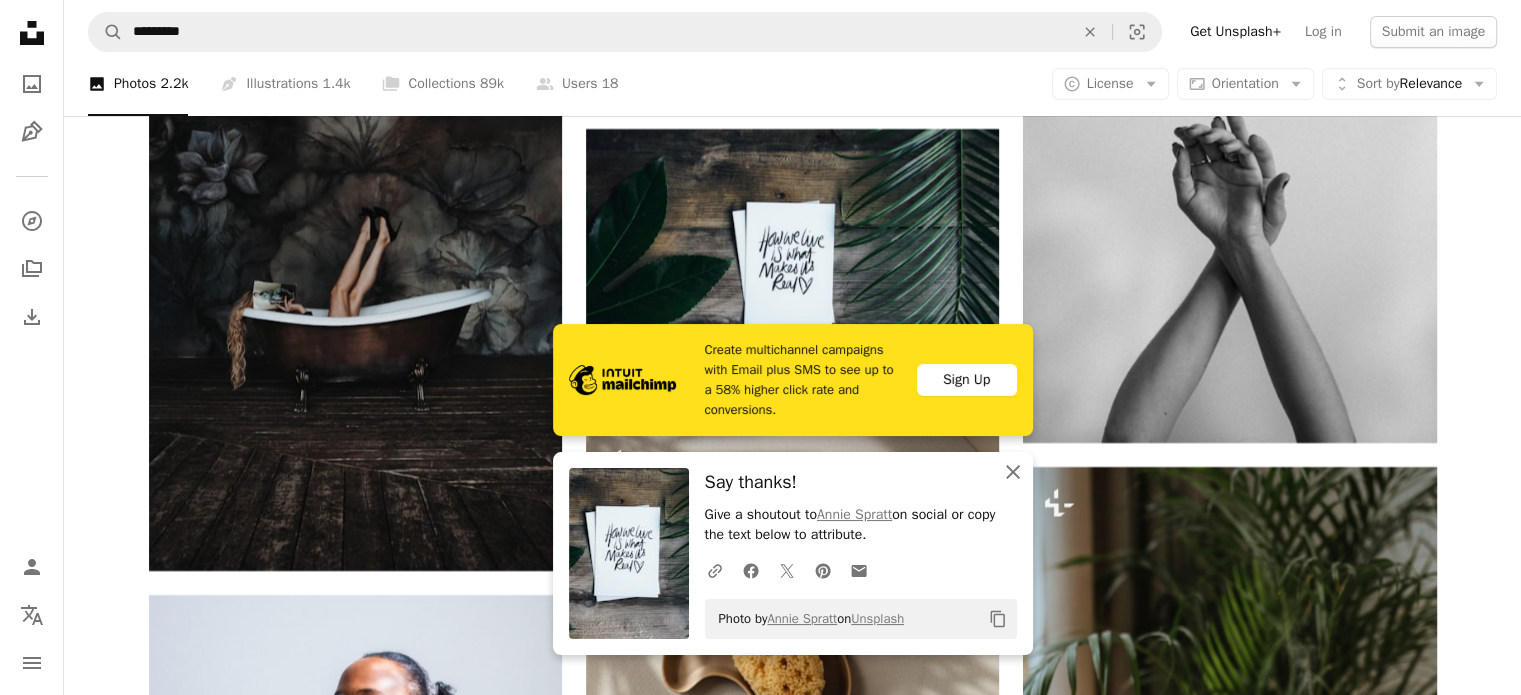click on "An X shape" 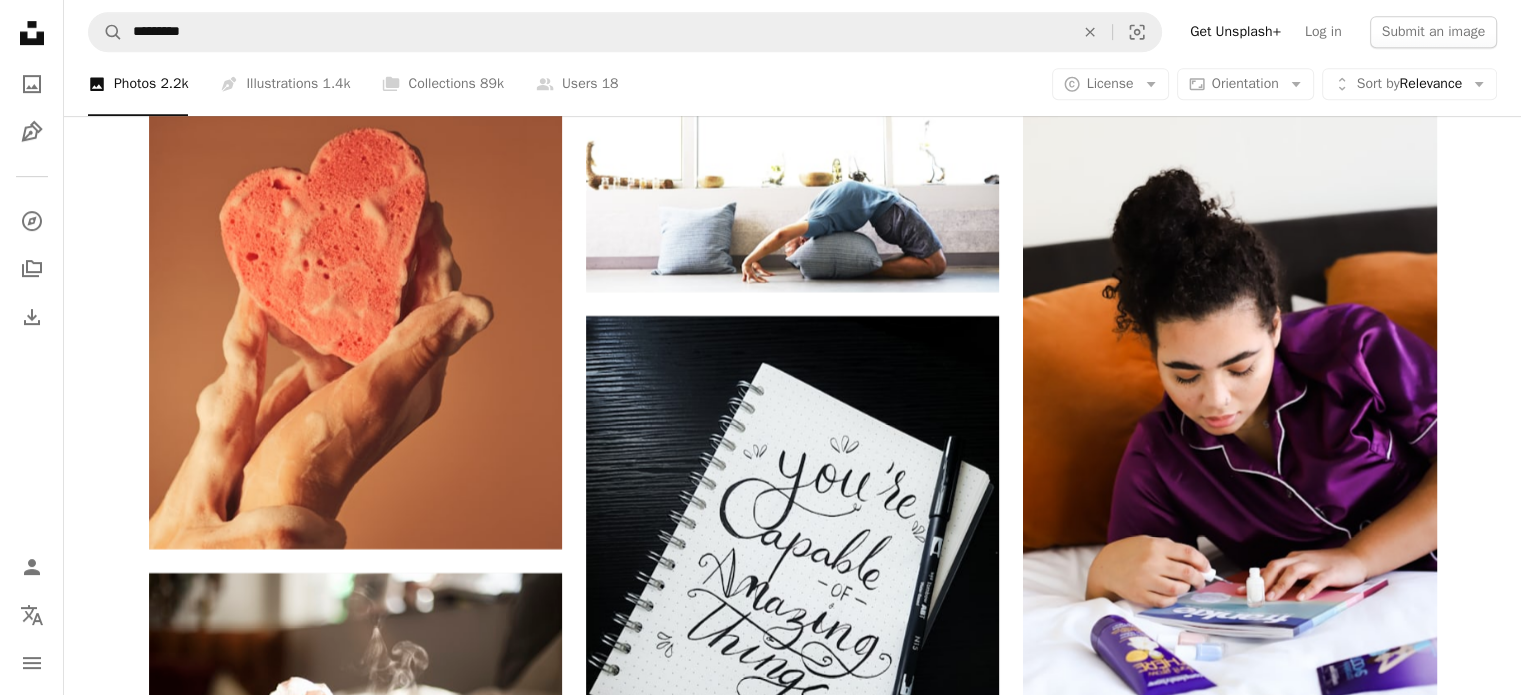 scroll, scrollTop: 8652, scrollLeft: 0, axis: vertical 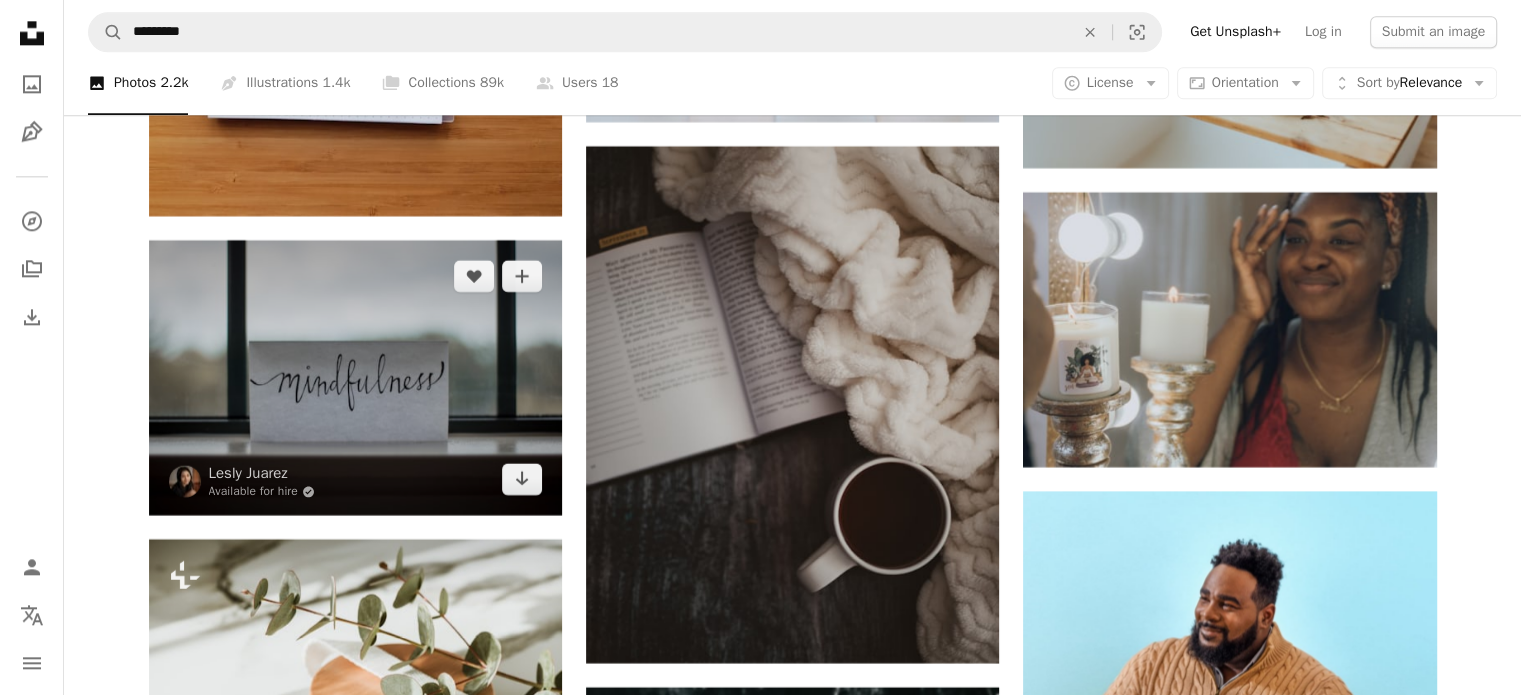 click at bounding box center (355, 377) 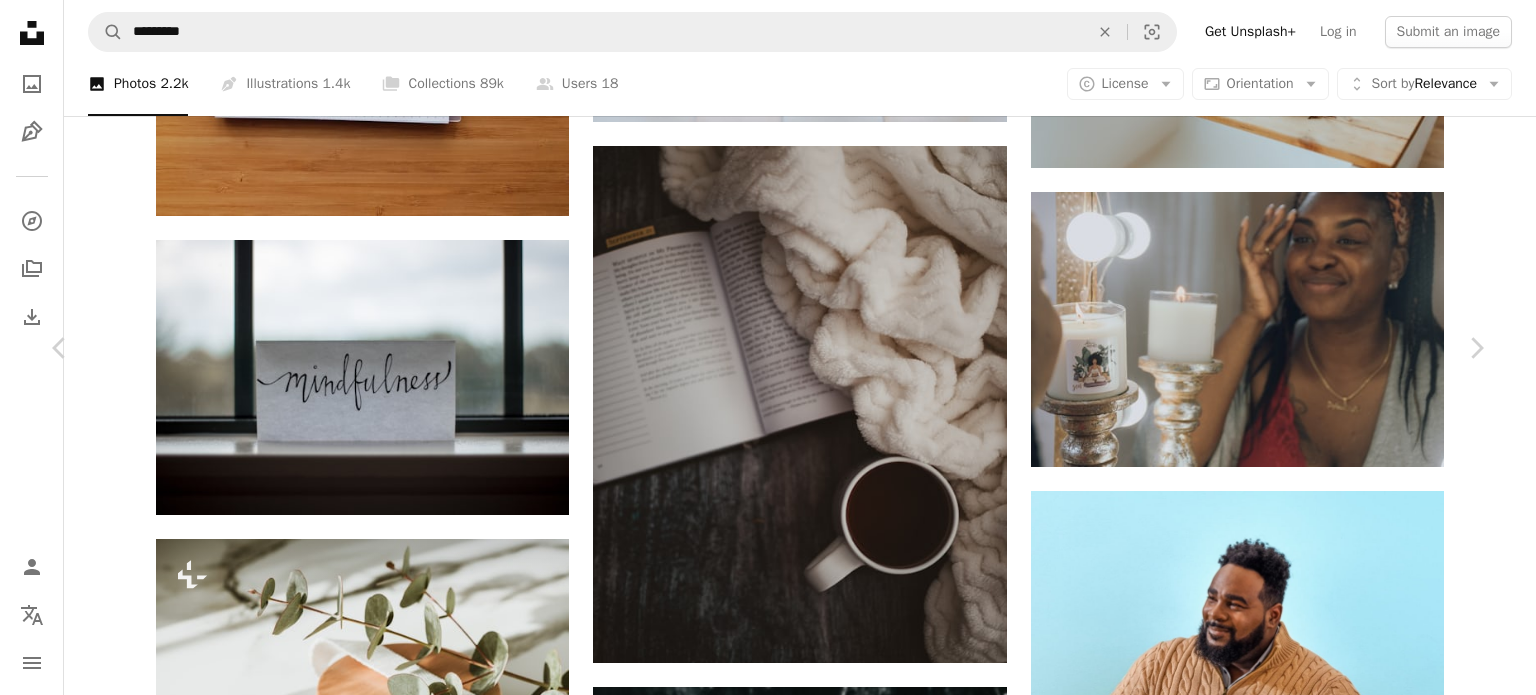 click on "Chevron down" 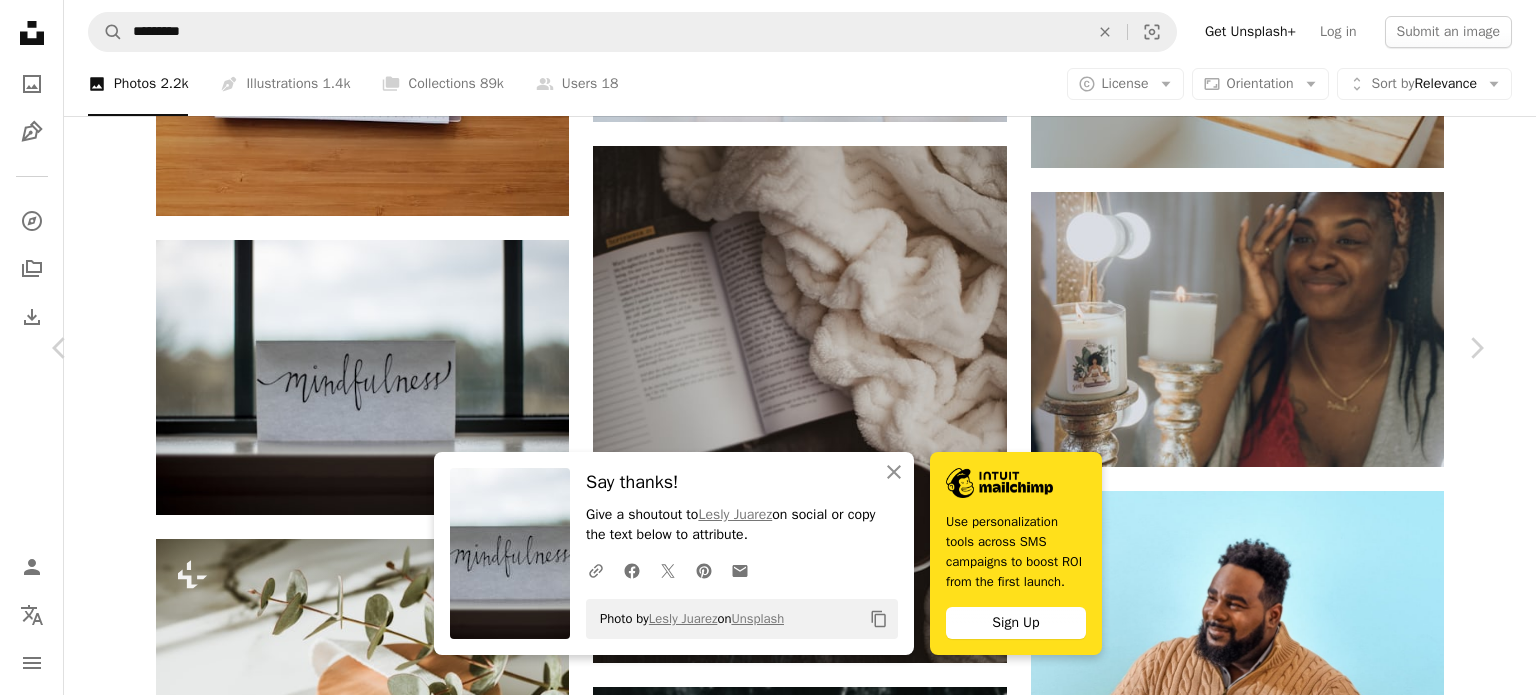 click on "An X shape" at bounding box center (20, 20) 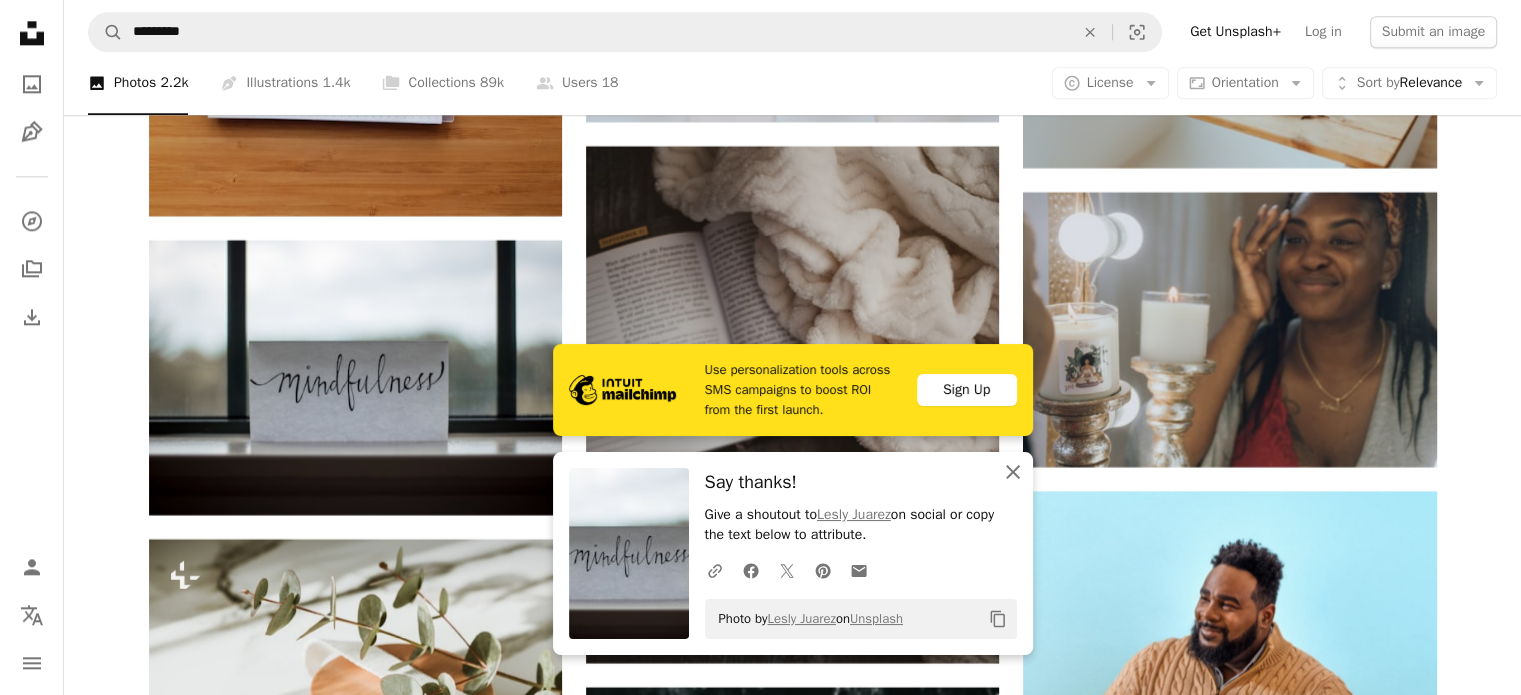 click on "An X shape" 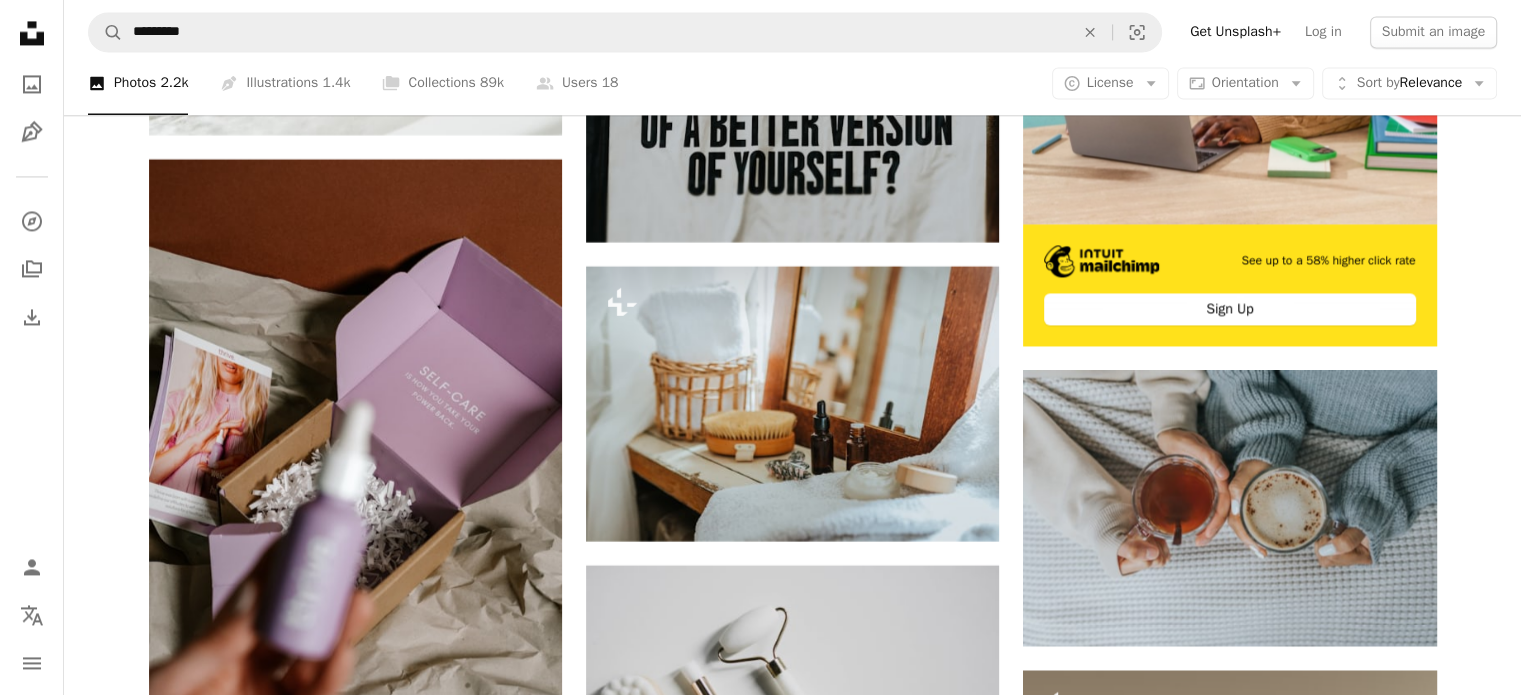 scroll, scrollTop: 10852, scrollLeft: 0, axis: vertical 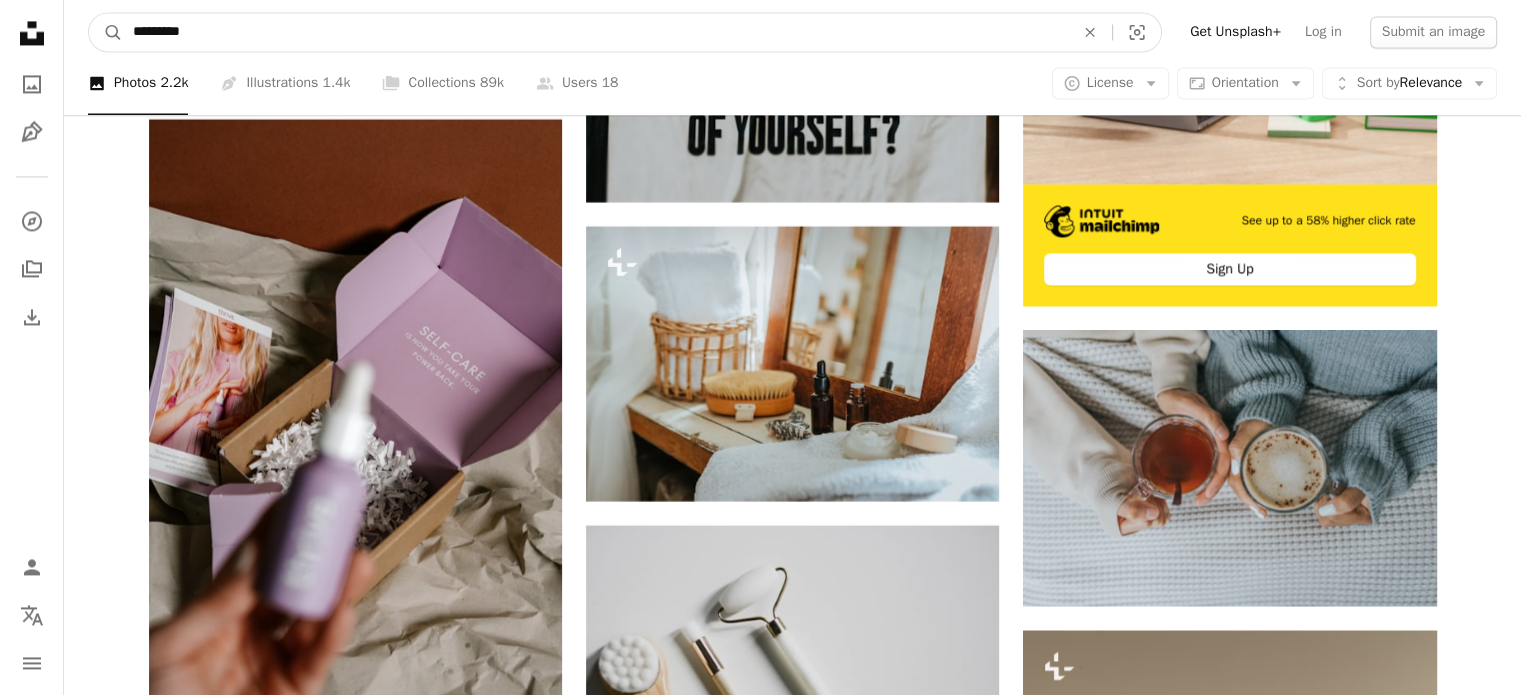 click on "*********" at bounding box center (595, 32) 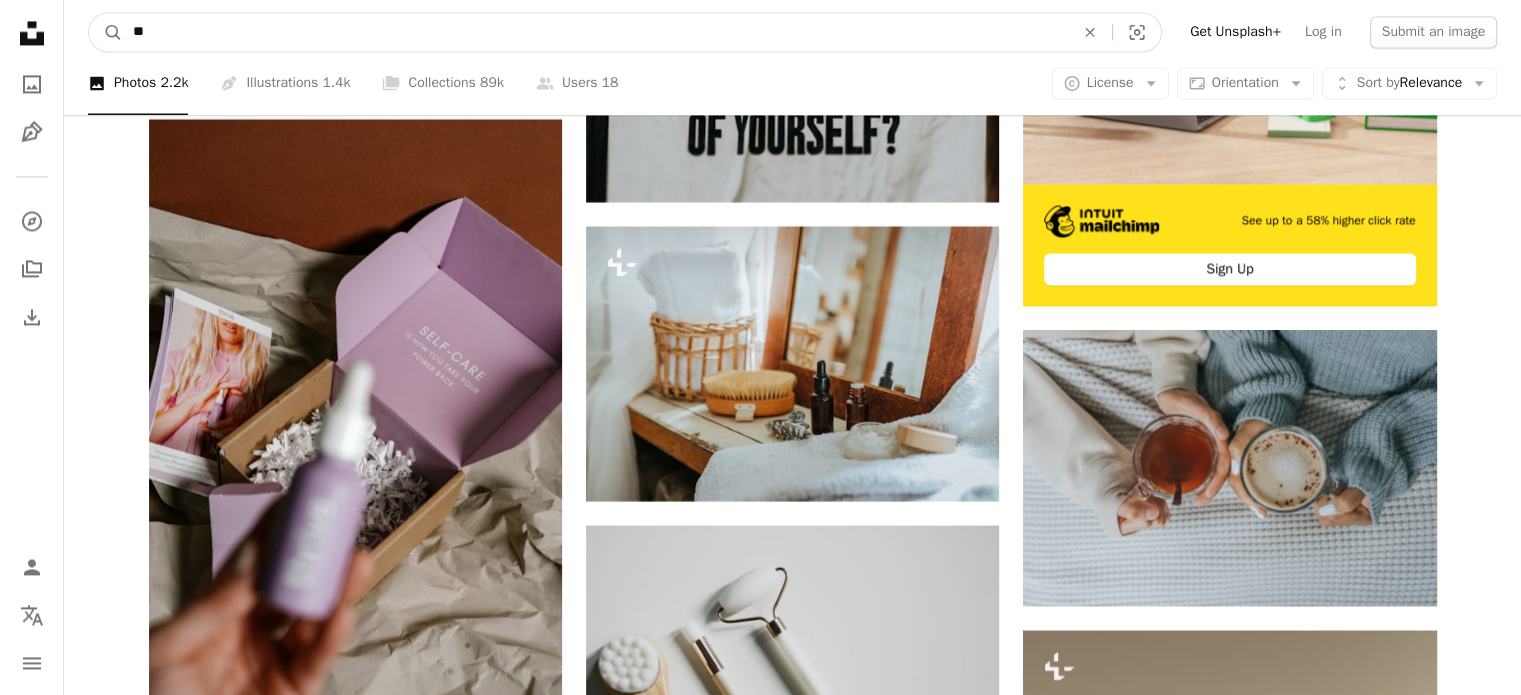 type on "*" 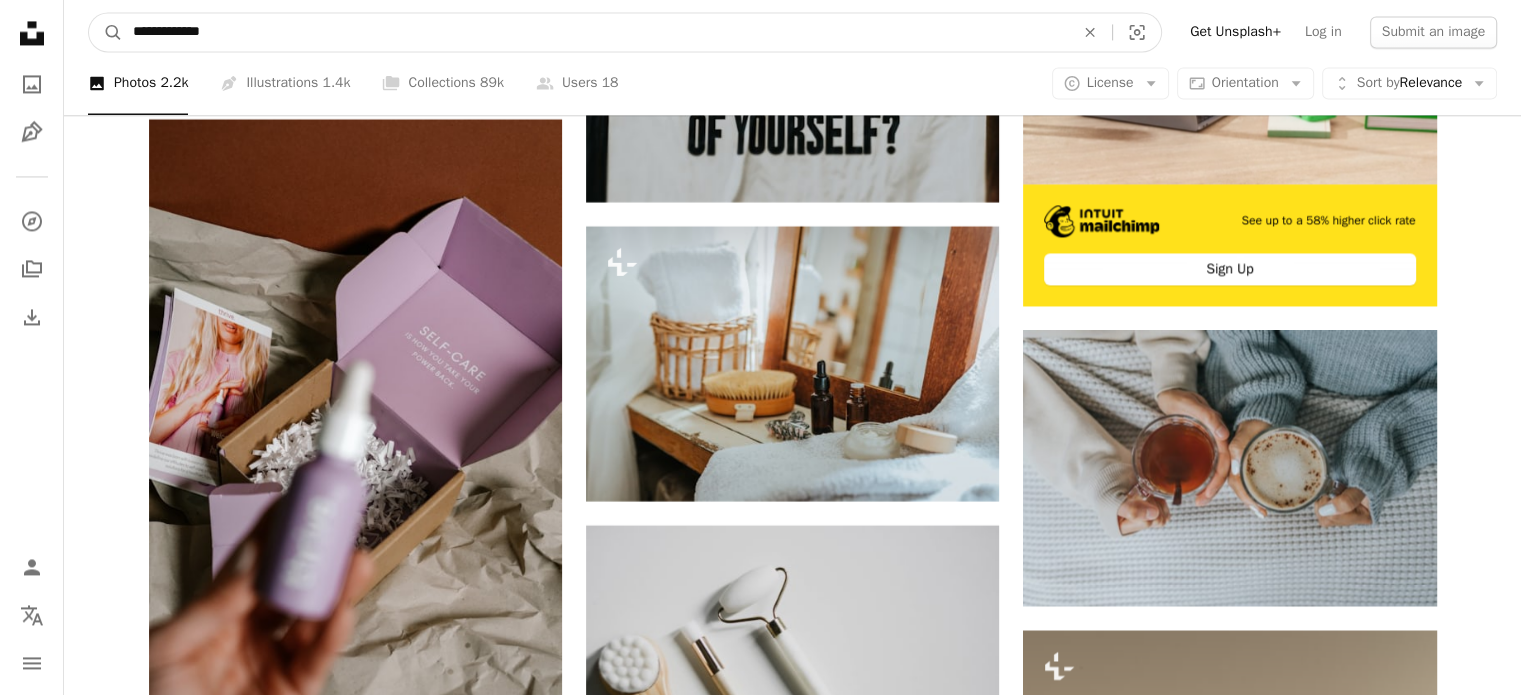 type on "**********" 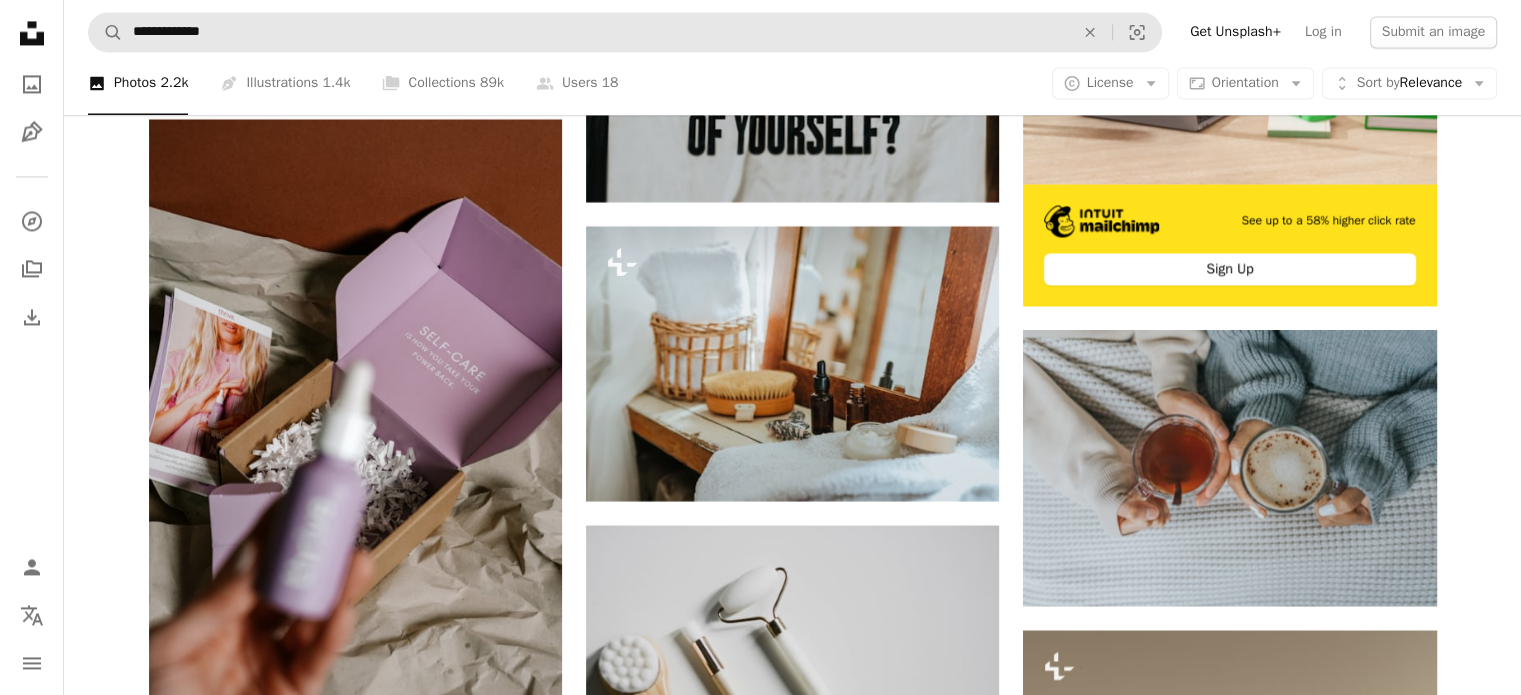 scroll, scrollTop: 0, scrollLeft: 0, axis: both 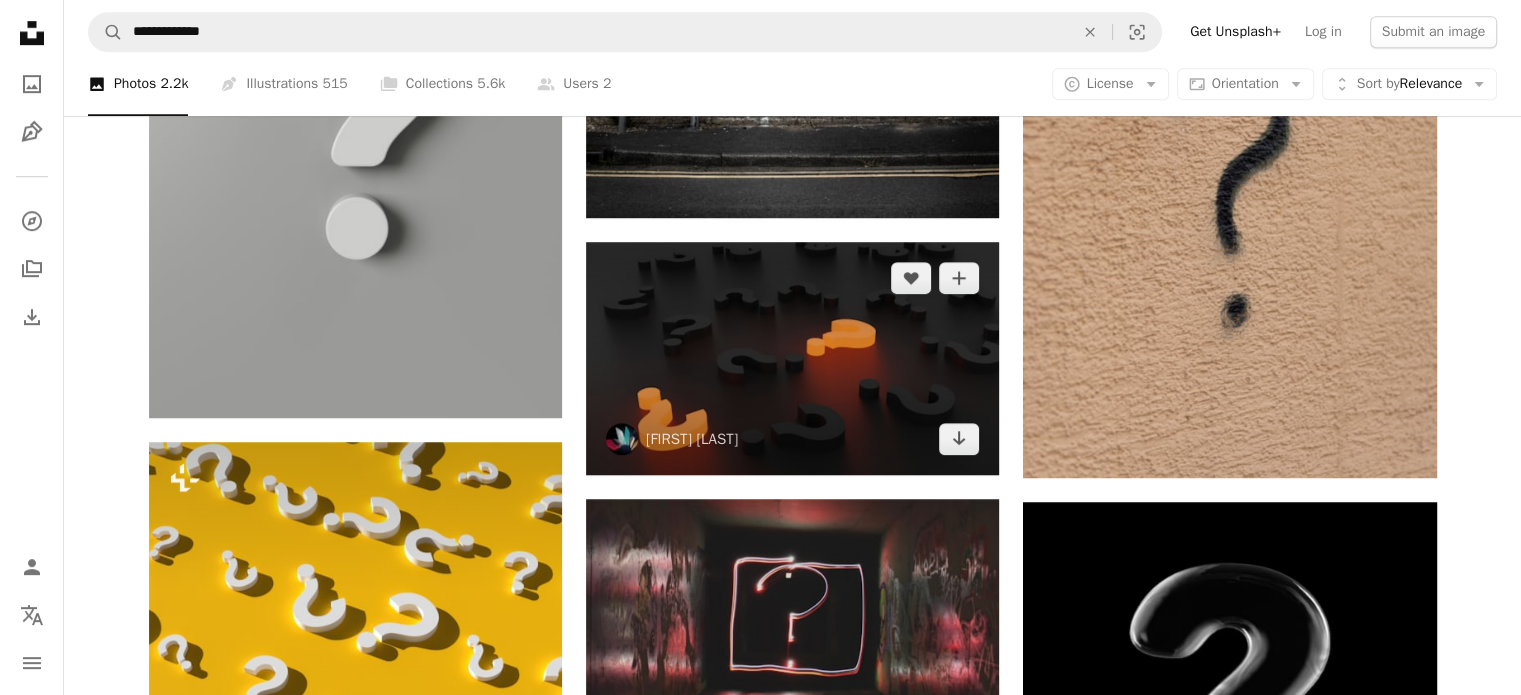 click at bounding box center [792, 358] 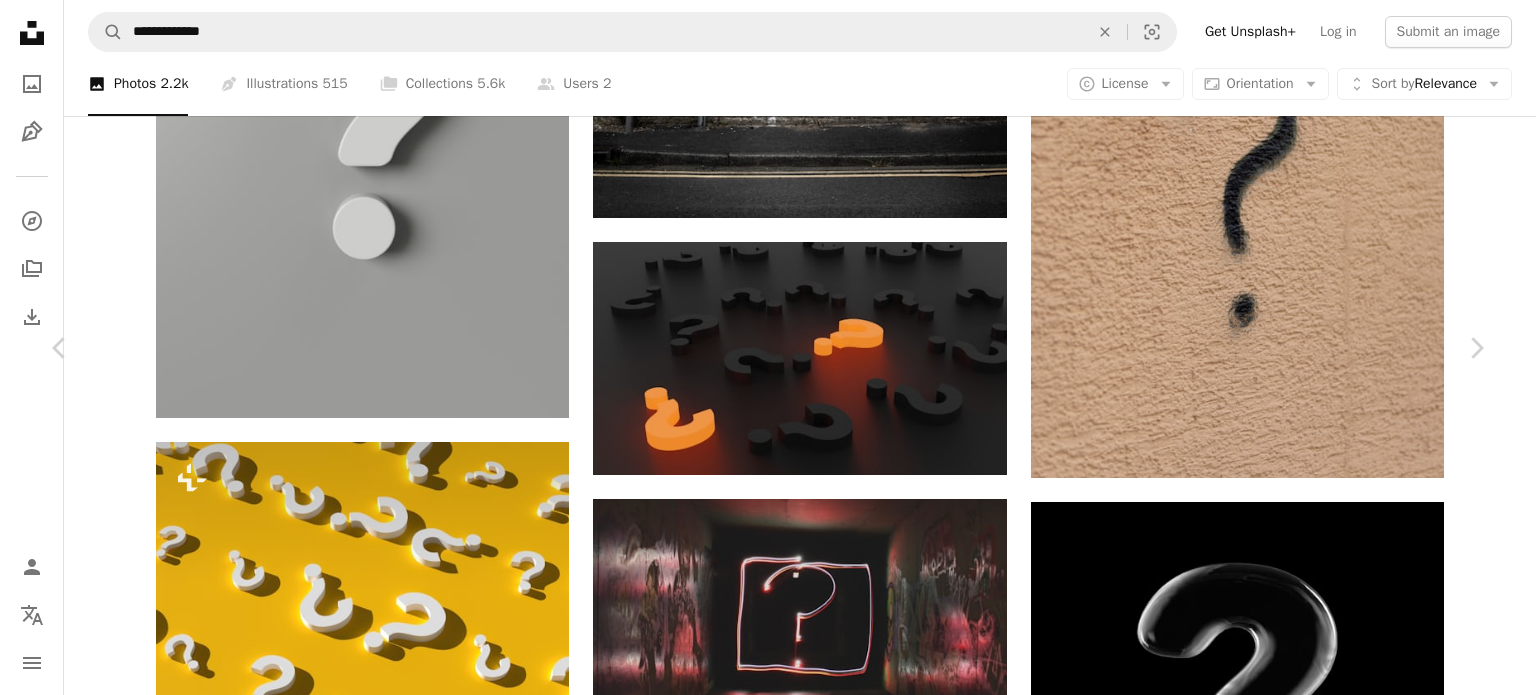 click on "Chevron down" 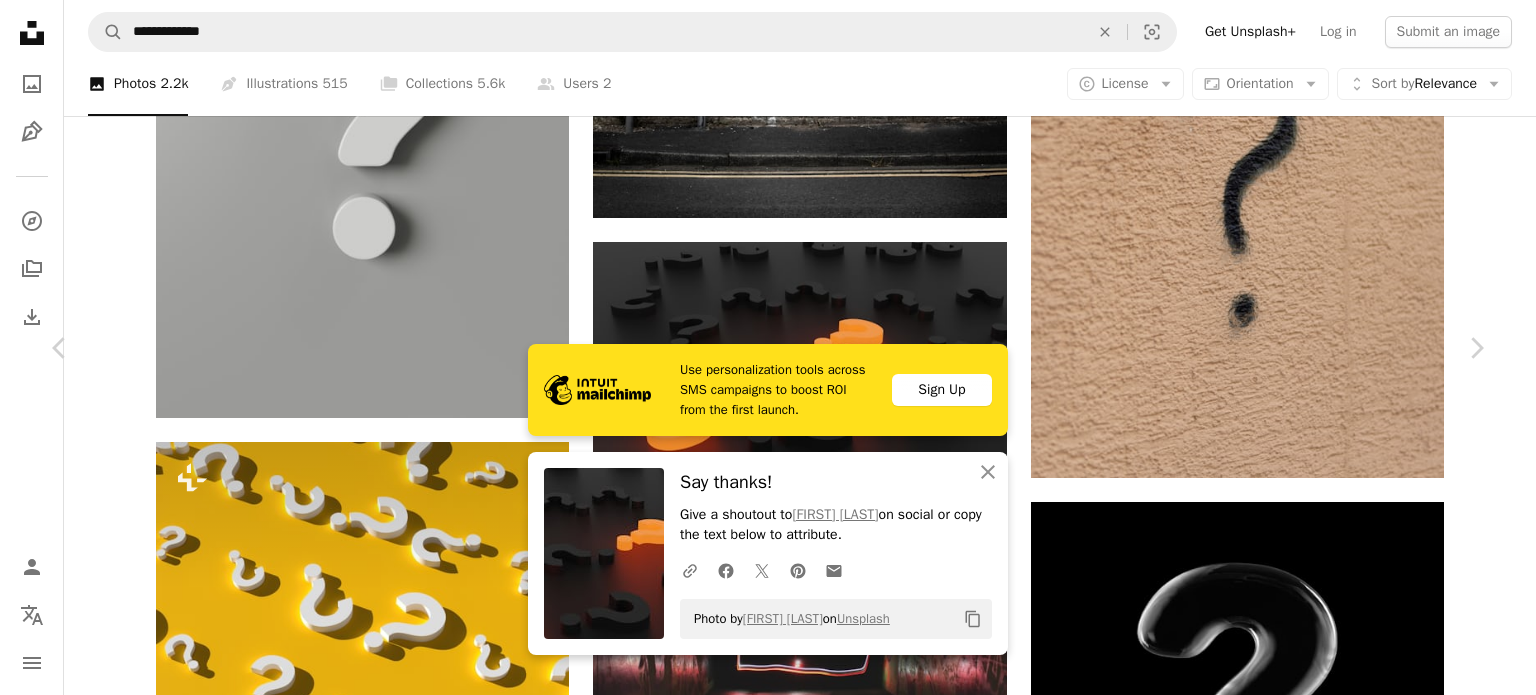 click on "An X shape" at bounding box center [20, 20] 